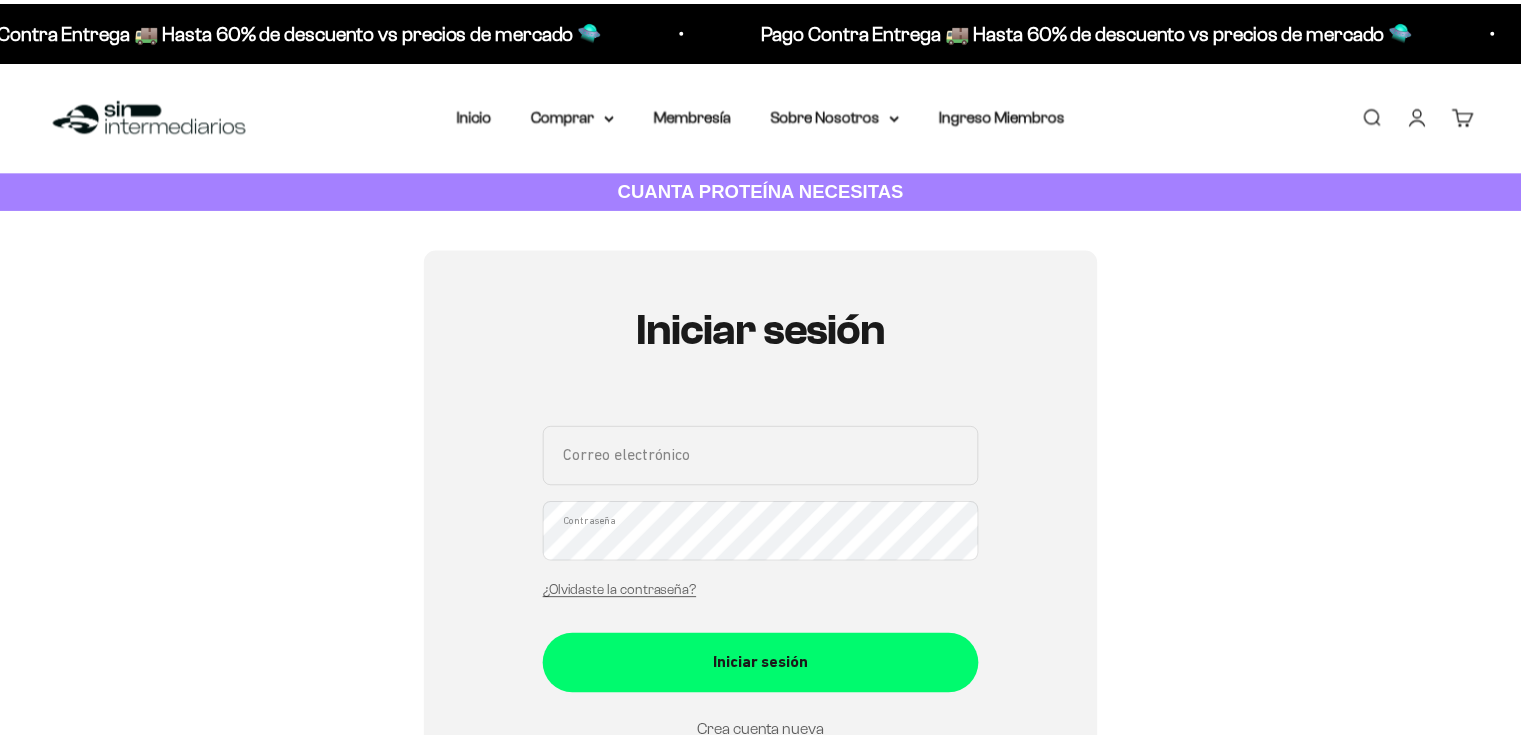 scroll, scrollTop: 0, scrollLeft: 0, axis: both 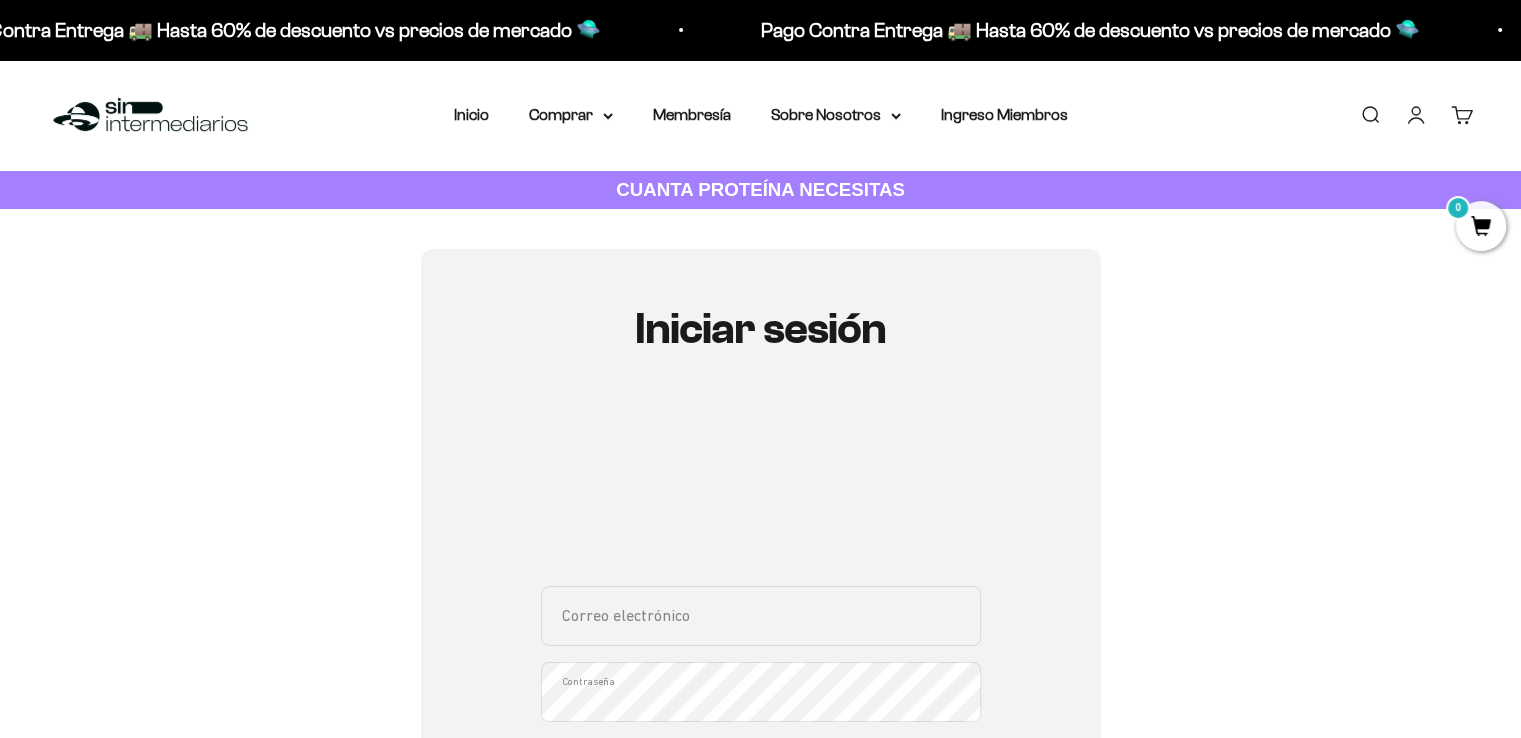 click on "Correo electrónico" at bounding box center (761, 616) 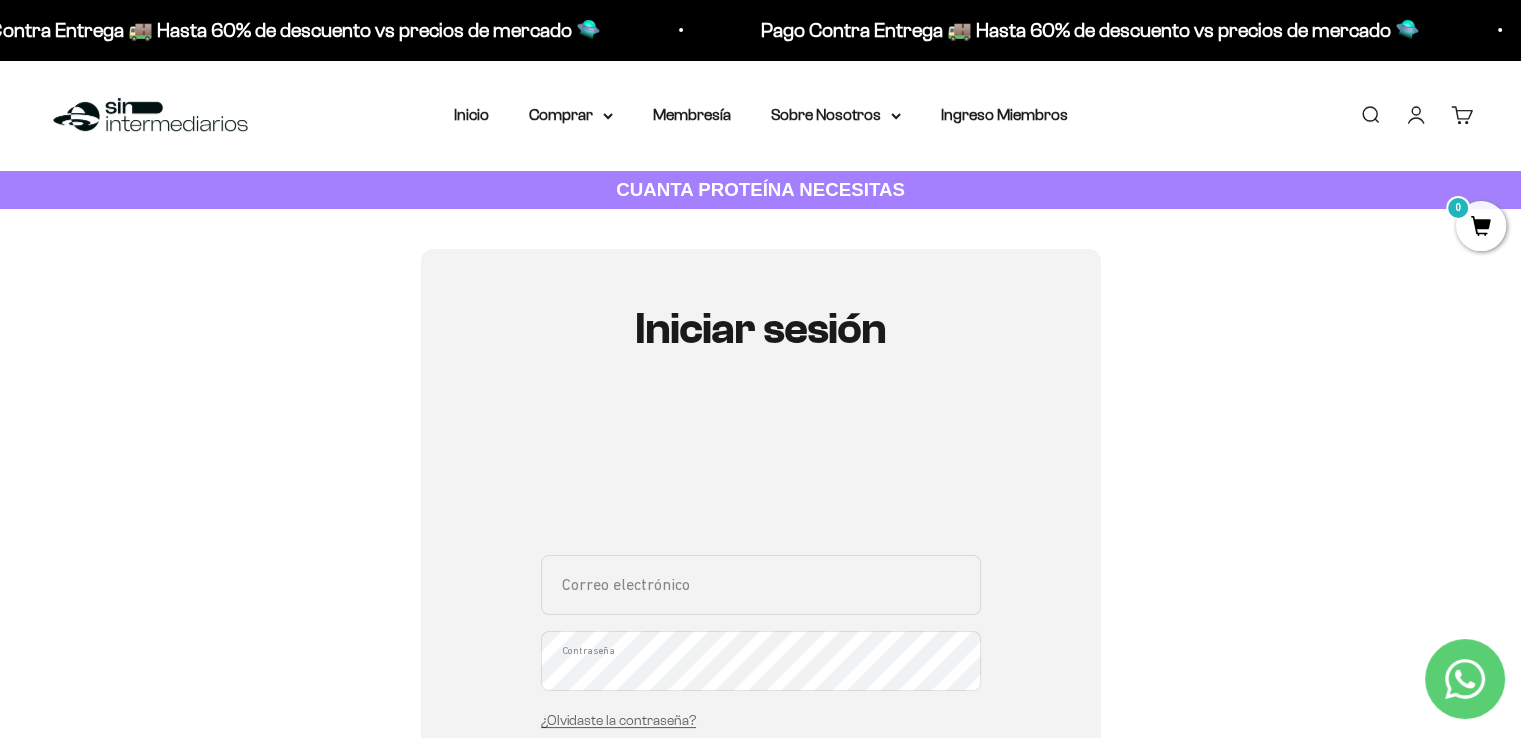 click on "Iniciar sesión
Correo electrónico Contraseña
¿Olvidaste la contraseña?
Iniciar sesión
Crea cuenta nueva
¿Necesitas ayuda para acceder a tu membresía? Clic acá
Recuperar contraseña Correo electrónico
Recuperar
Volver a inicio de sesión" at bounding box center [760, 635] 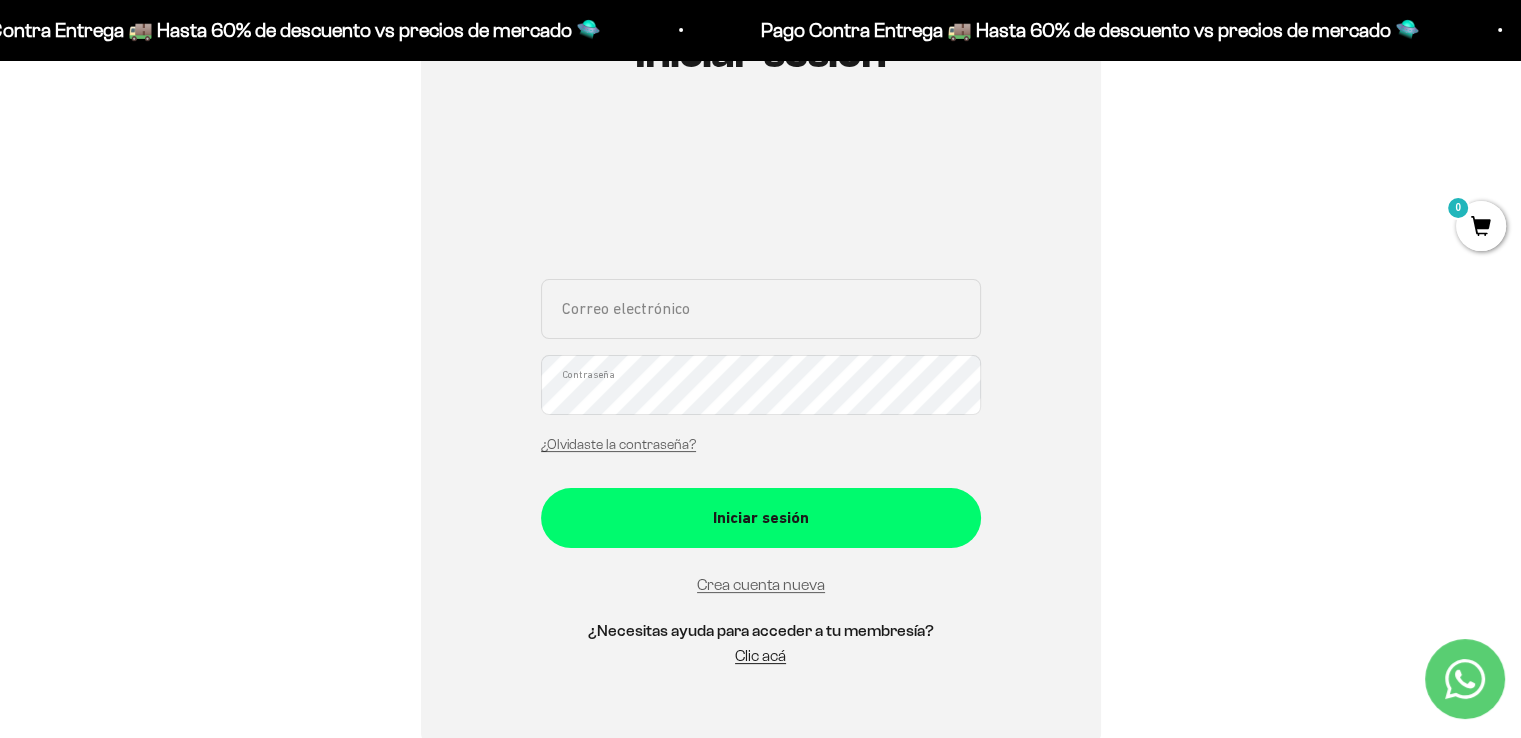 scroll, scrollTop: 284, scrollLeft: 0, axis: vertical 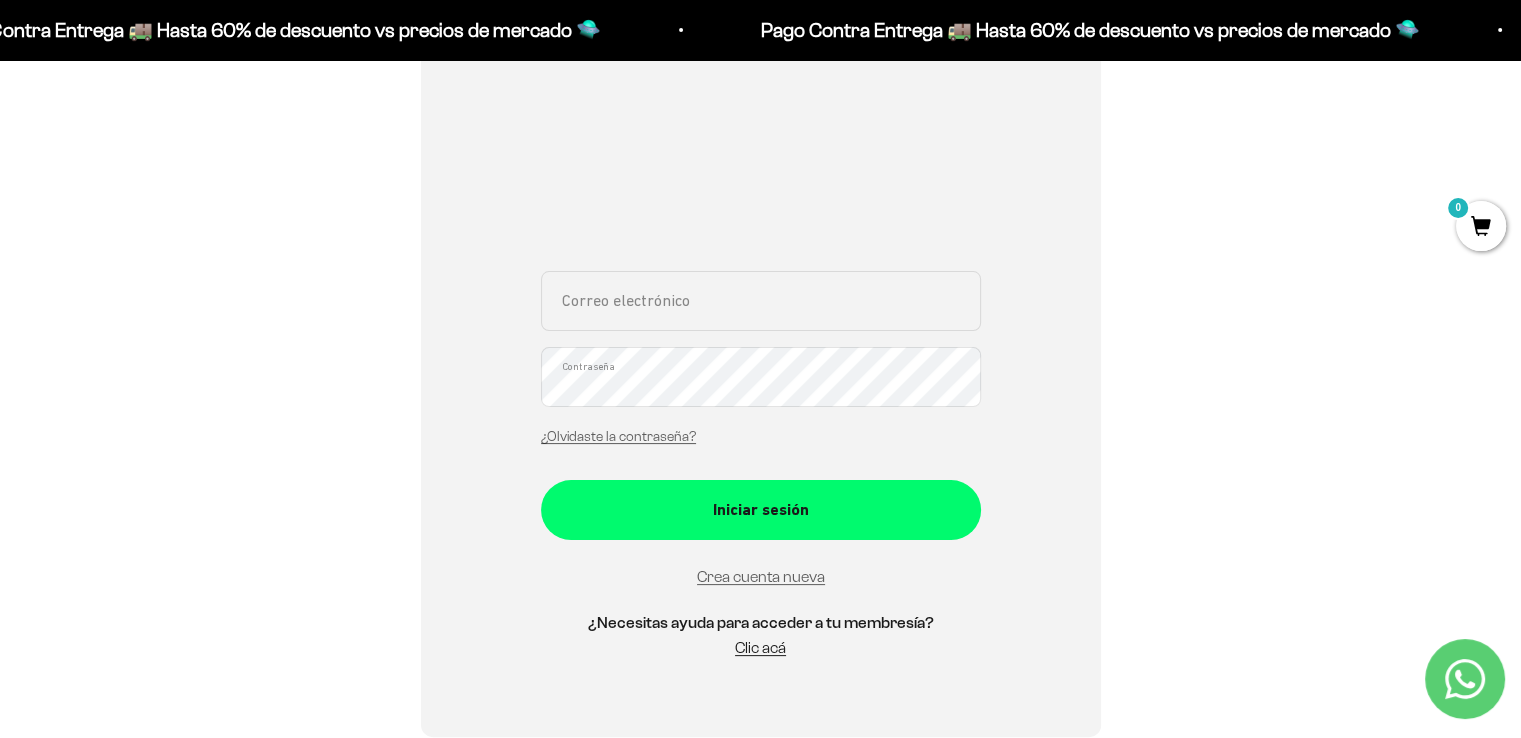 click on "Crea cuenta nueva" at bounding box center [761, 577] 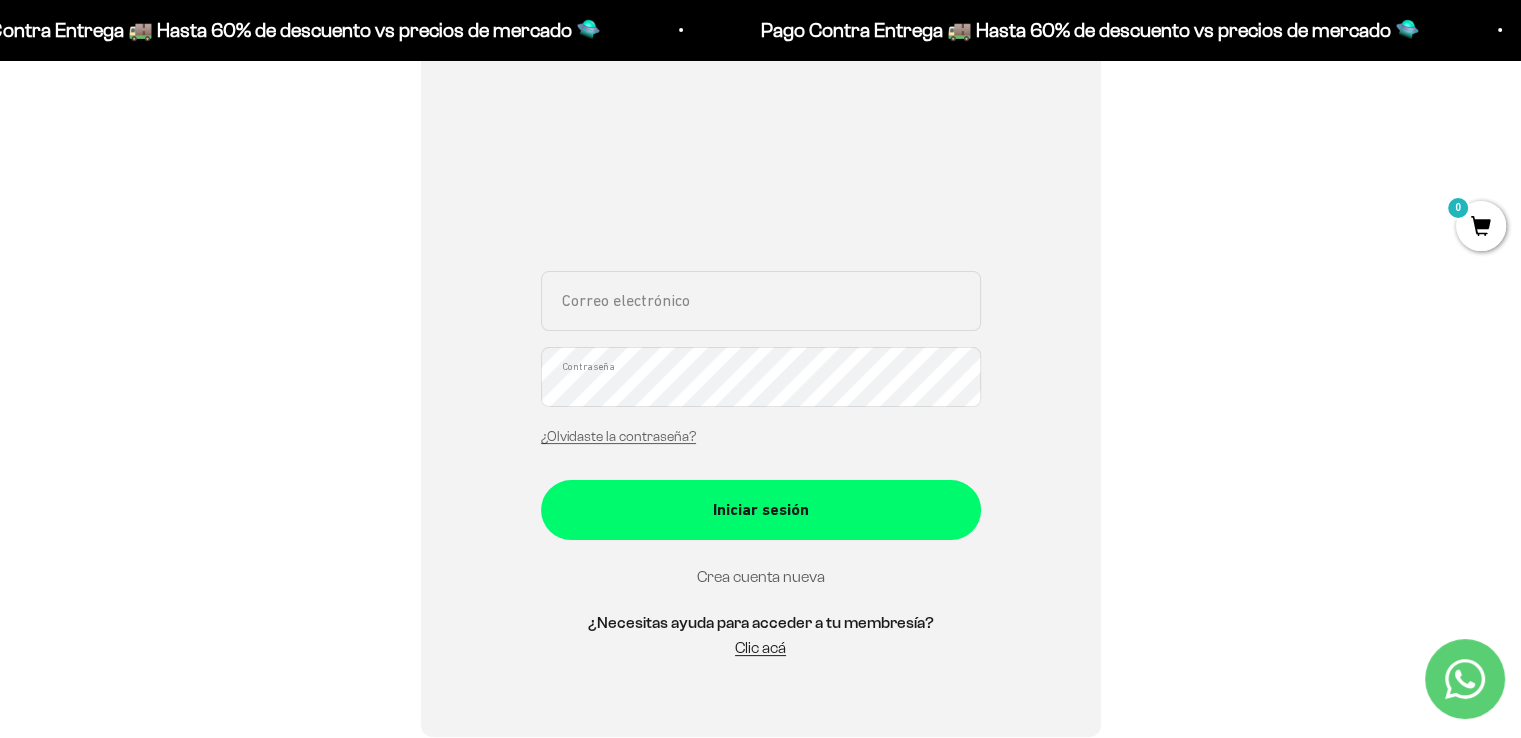 click on "Crea cuenta nueva" at bounding box center [761, 576] 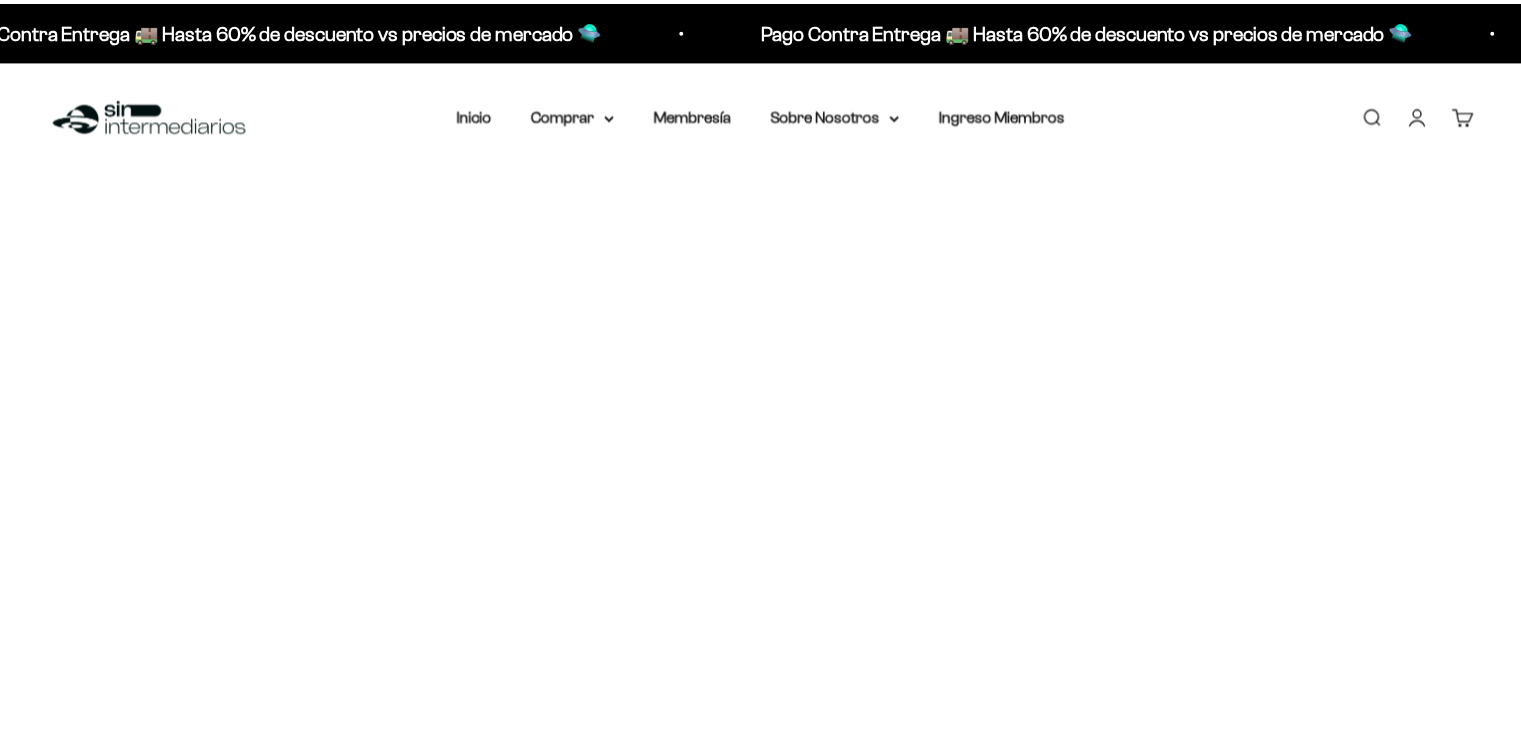 scroll, scrollTop: 0, scrollLeft: 0, axis: both 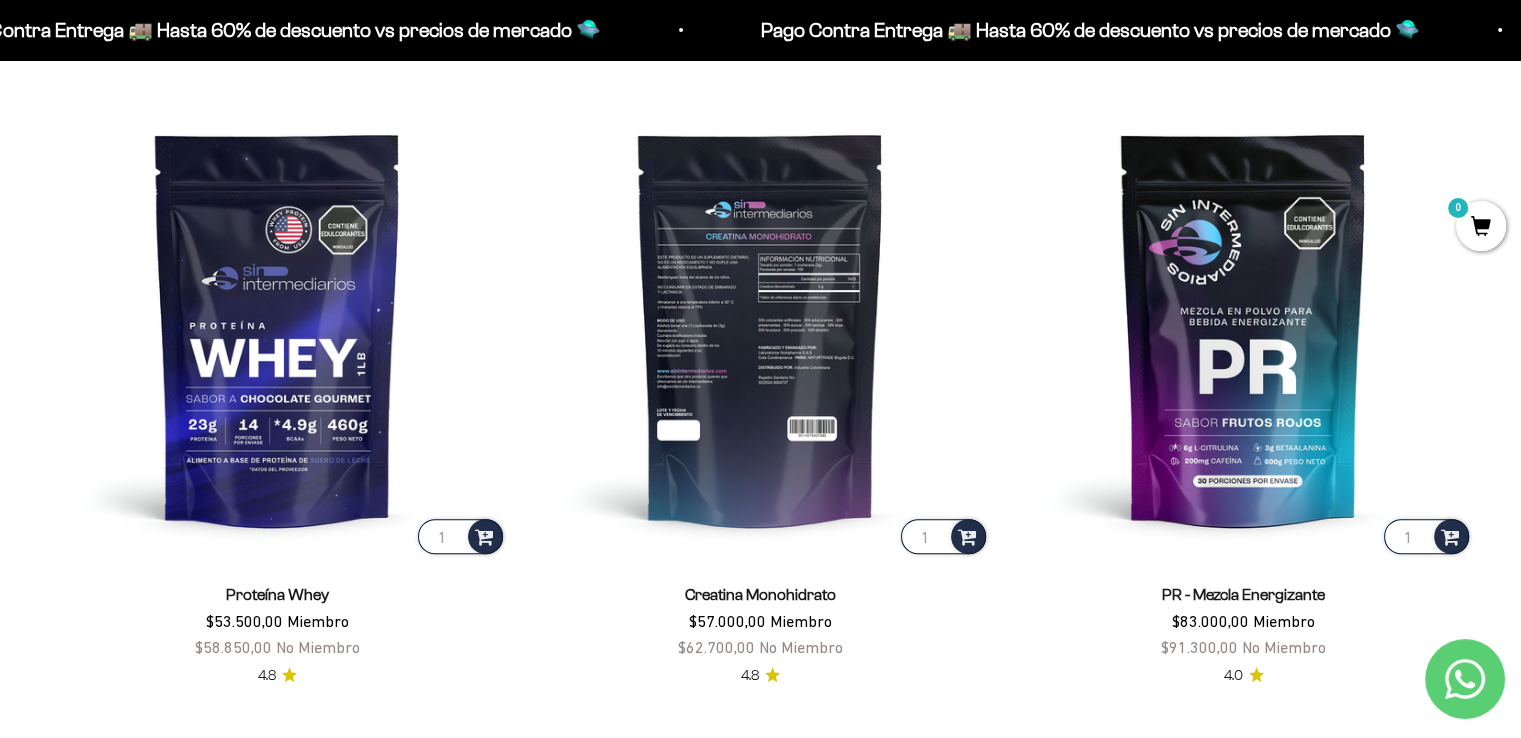 click at bounding box center (760, 328) 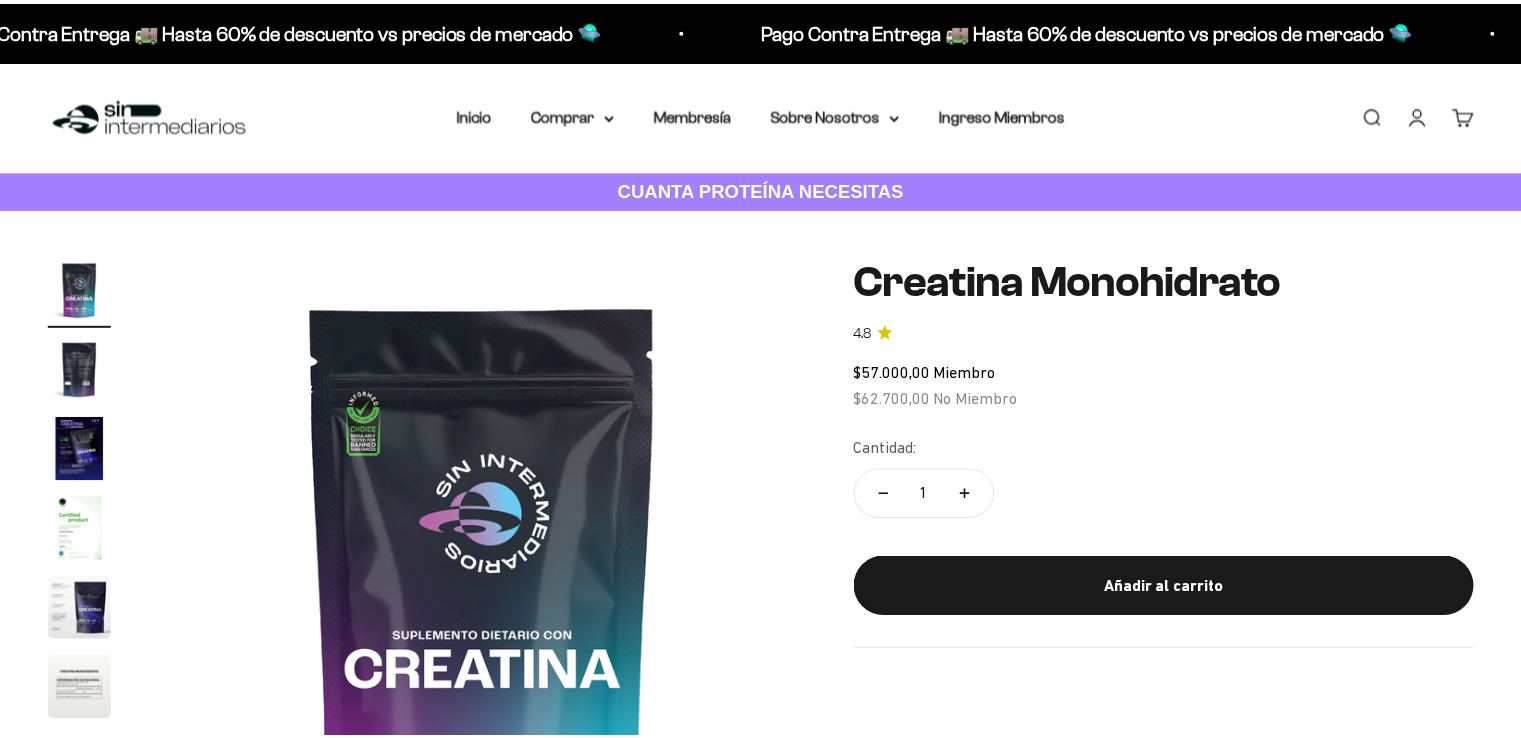 scroll, scrollTop: 0, scrollLeft: 0, axis: both 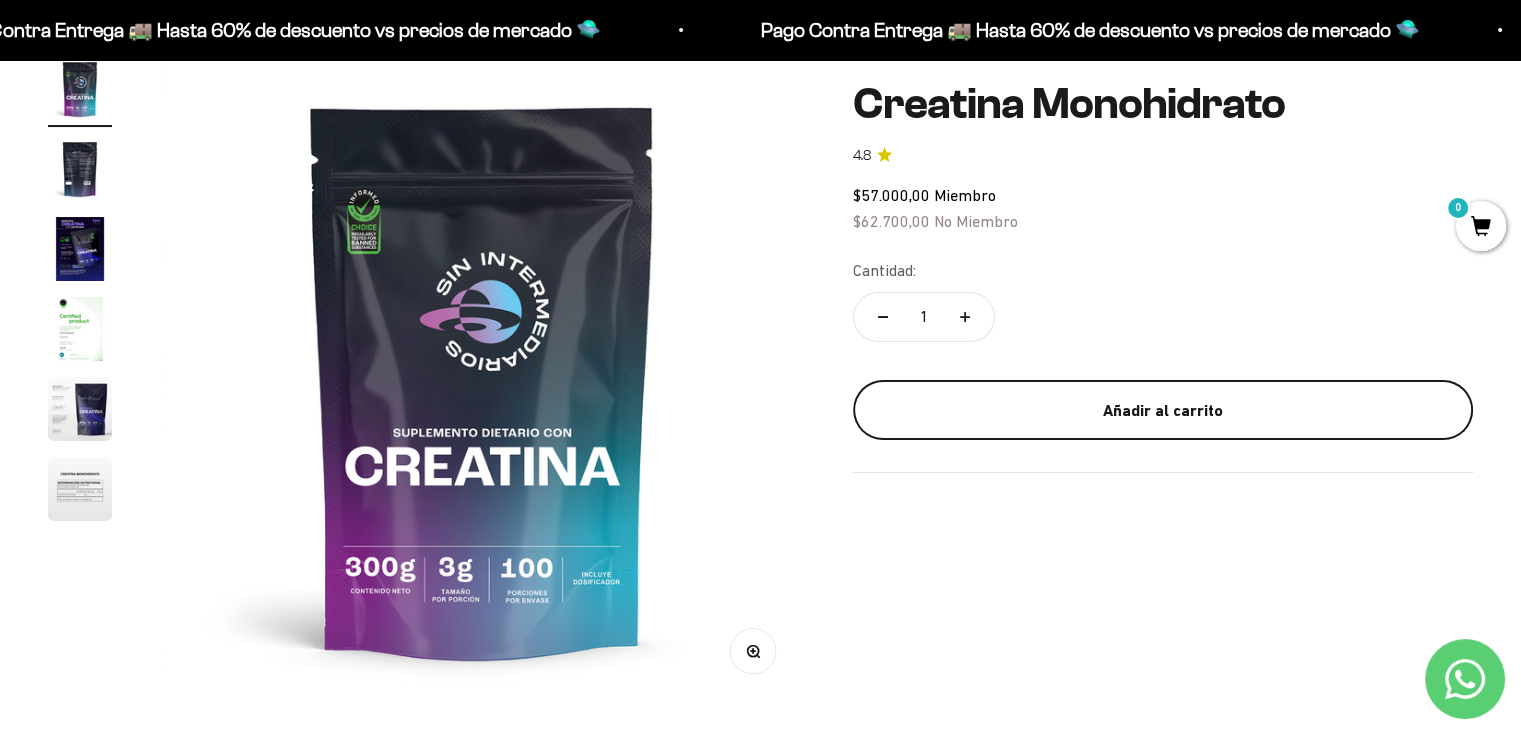 click on "Añadir al carrito" at bounding box center (1163, 410) 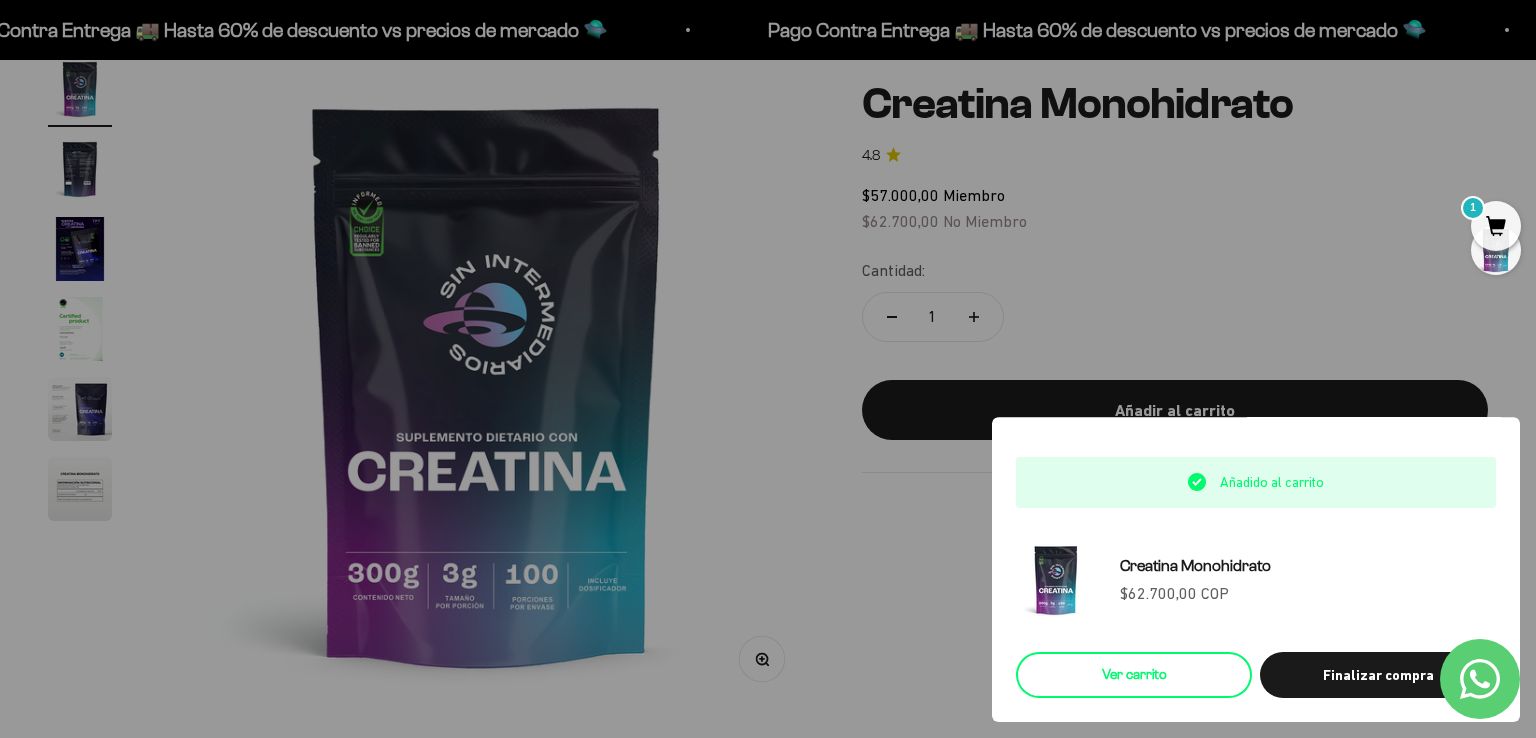 click on "Ver carrito" at bounding box center [1134, 675] 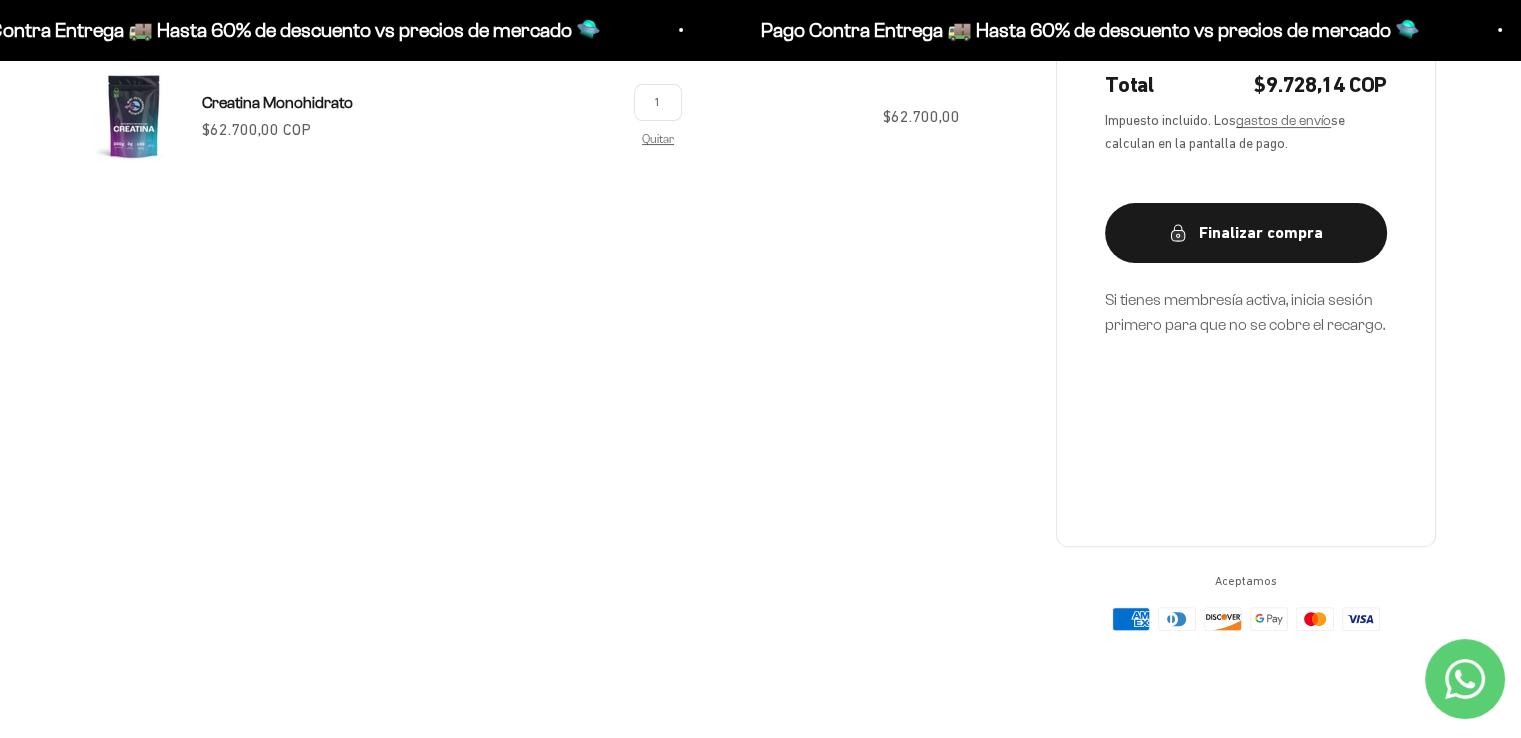 scroll, scrollTop: 470, scrollLeft: 0, axis: vertical 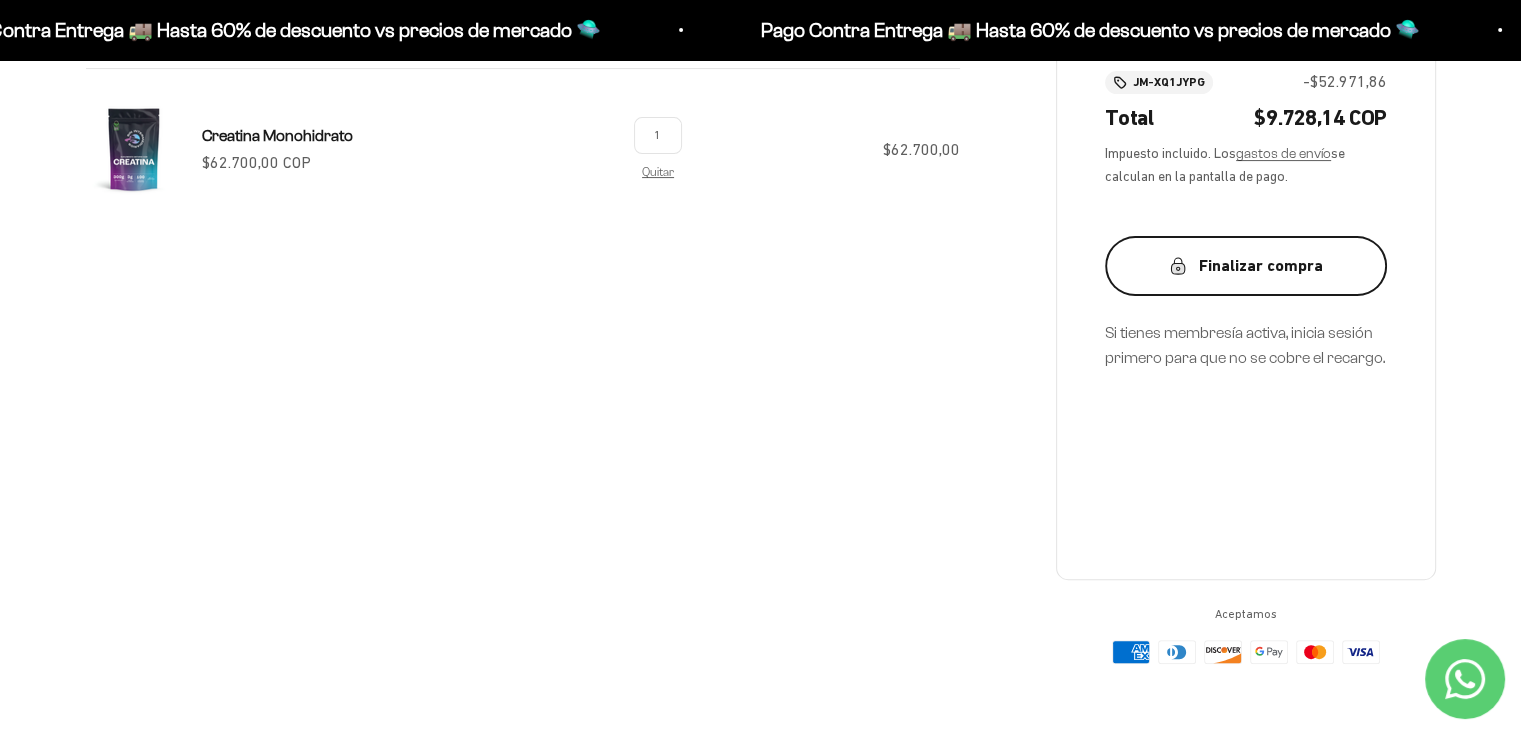 click on "Finalizar compra" at bounding box center (1246, 266) 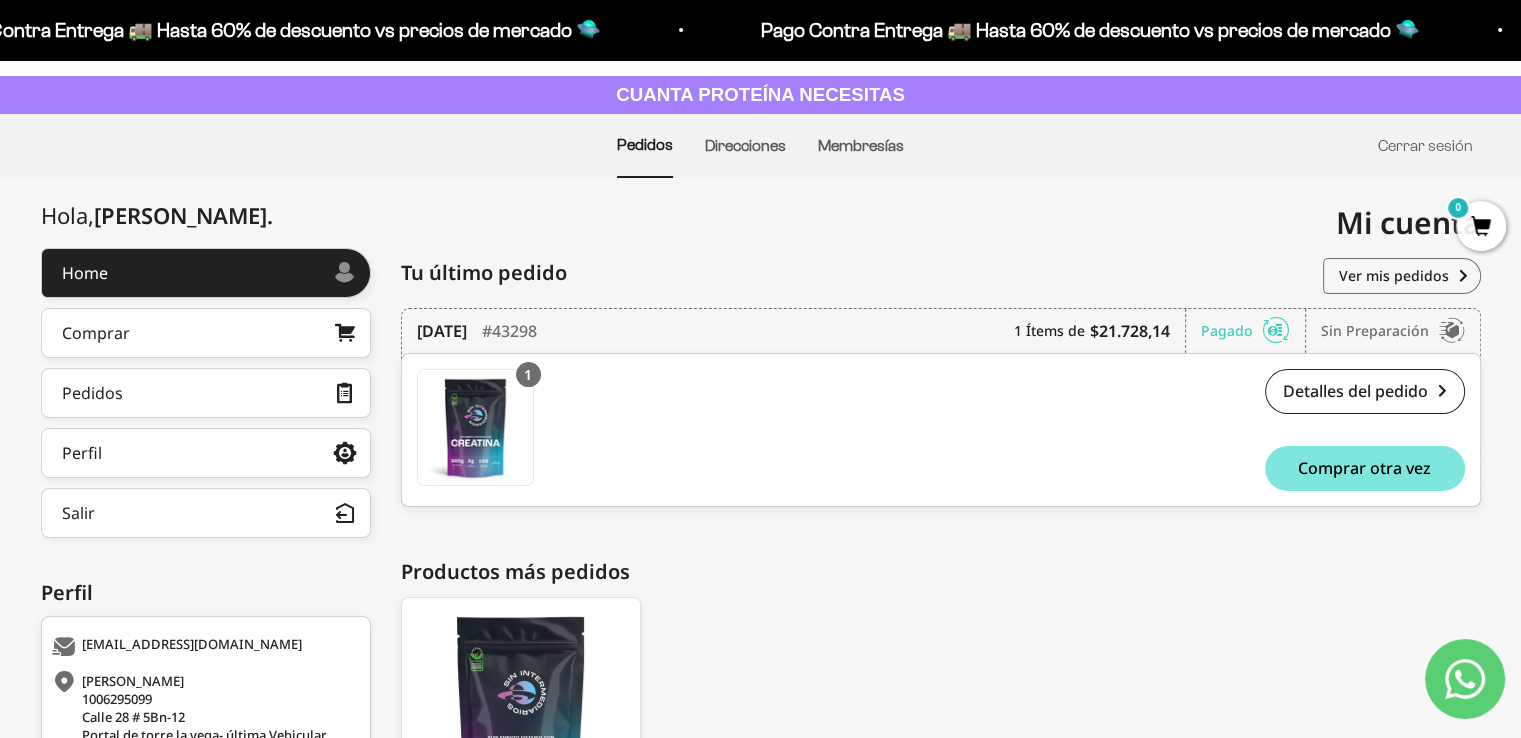 scroll, scrollTop: 95, scrollLeft: 0, axis: vertical 